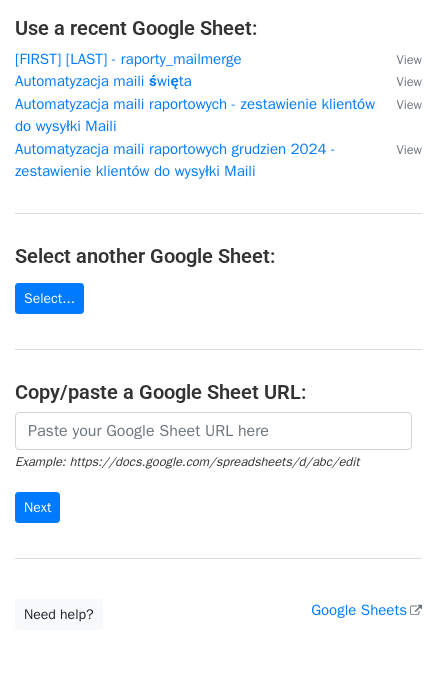scroll, scrollTop: 119, scrollLeft: 0, axis: vertical 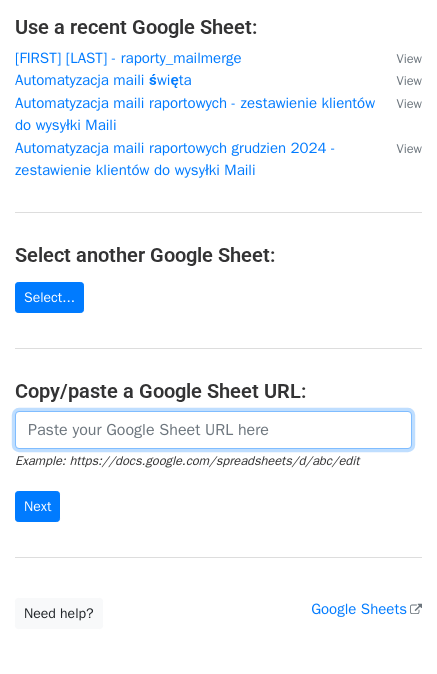 click at bounding box center (213, 430) 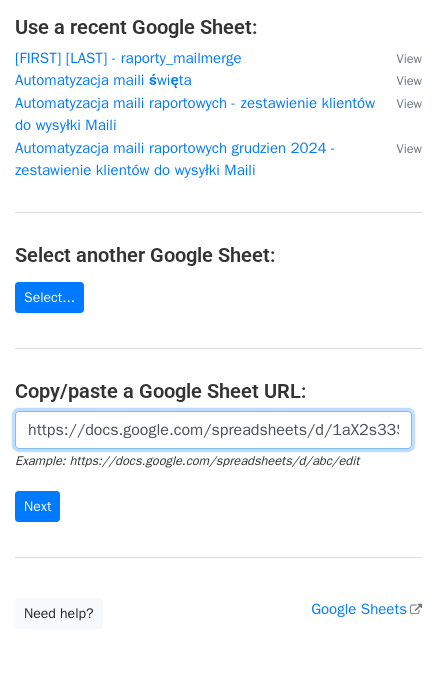 scroll, scrollTop: 0, scrollLeft: 652, axis: horizontal 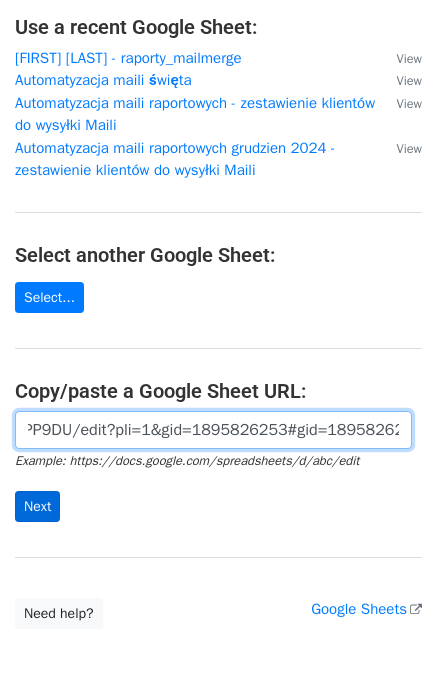 type on "https://docs.google.com/spreadsheets/d/1aX2s33SicE0fqH2XD9o-YJsbfoCTMB3ANCUHVbPP9DU/edit?pli=1&gid=1895826253#gid=1895826253" 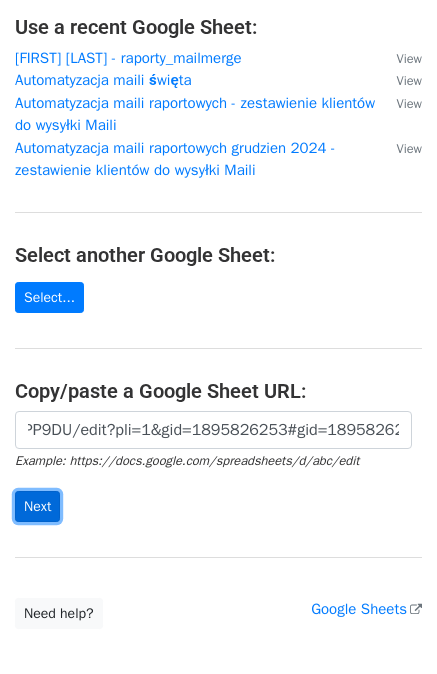 scroll, scrollTop: 0, scrollLeft: 0, axis: both 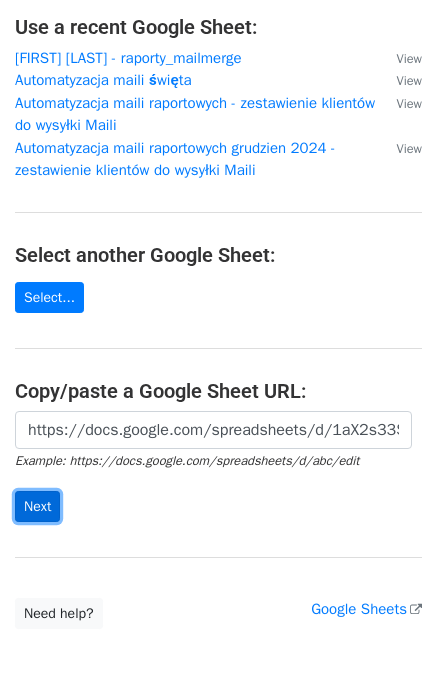 click on "Next" at bounding box center [37, 506] 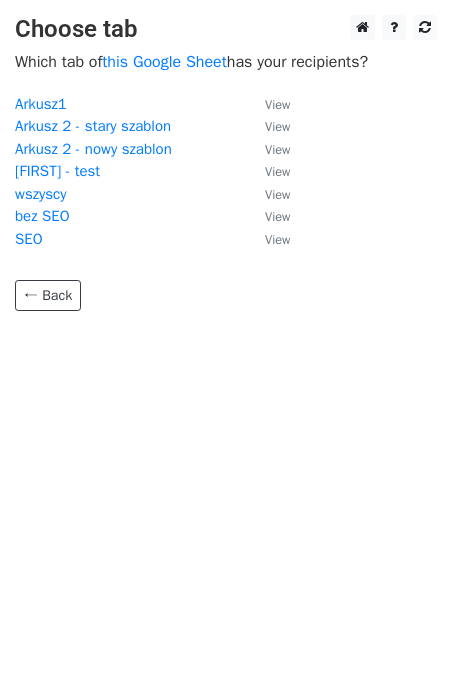 scroll, scrollTop: 0, scrollLeft: 0, axis: both 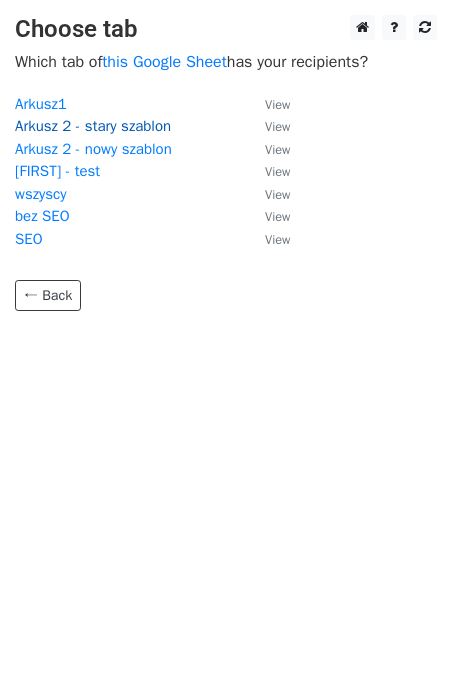 click on "Arkusz 2 - stary szablon" at bounding box center [93, 126] 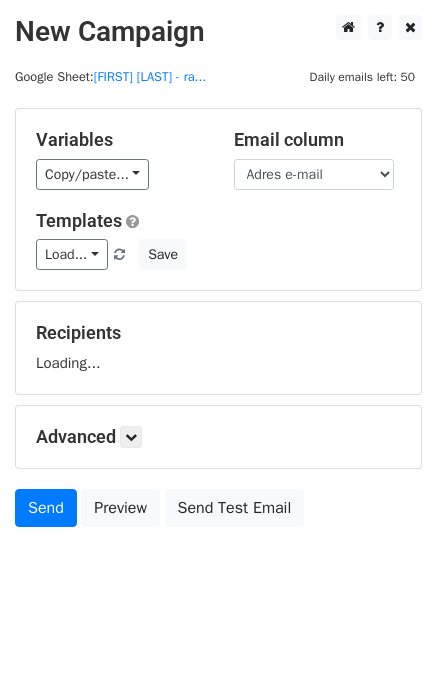 scroll, scrollTop: 0, scrollLeft: 0, axis: both 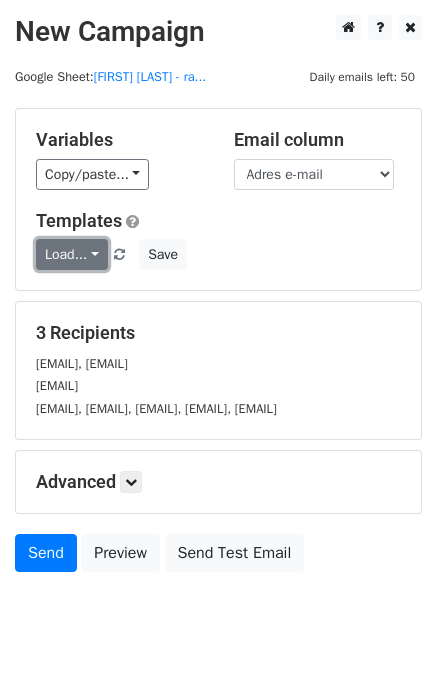 click on "Load..." at bounding box center [72, 254] 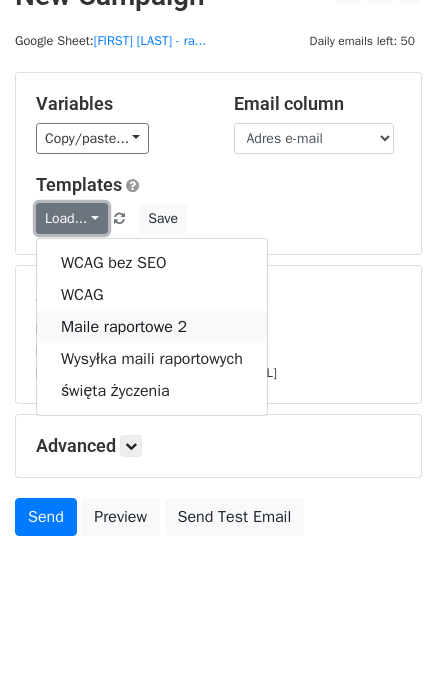 scroll, scrollTop: 40, scrollLeft: 0, axis: vertical 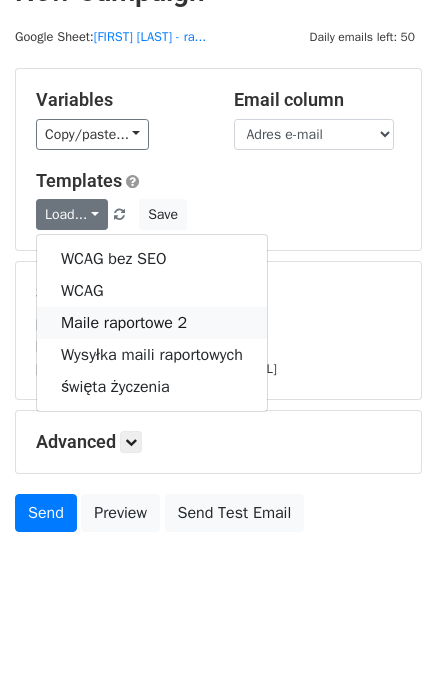 click on "Maile raportowe 2" at bounding box center [152, 323] 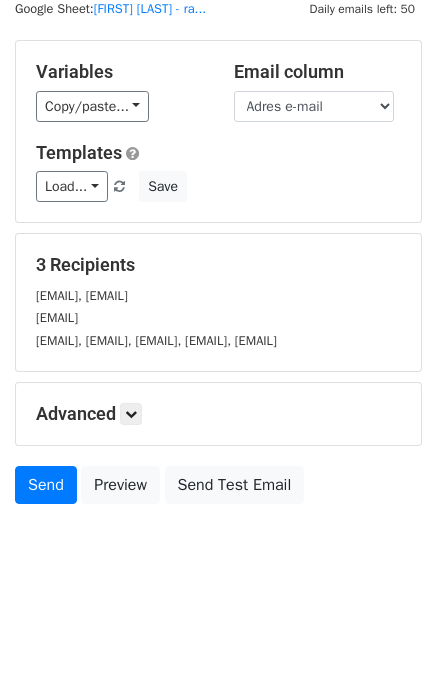 scroll, scrollTop: 110, scrollLeft: 0, axis: vertical 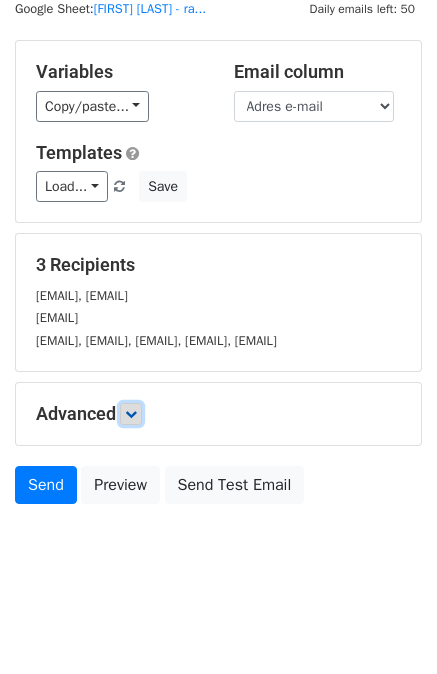 click at bounding box center (131, 414) 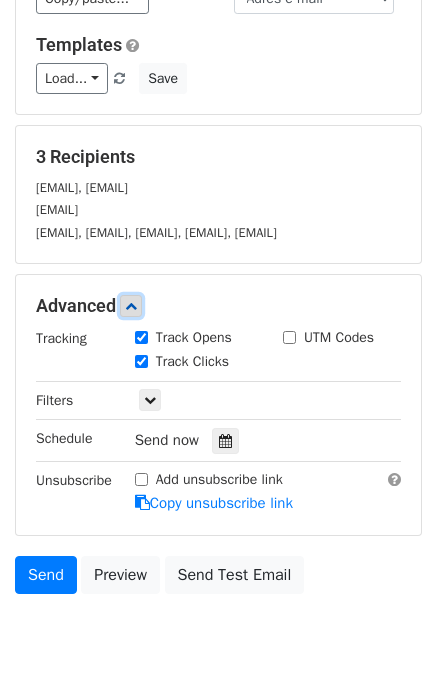 scroll, scrollTop: 238, scrollLeft: 0, axis: vertical 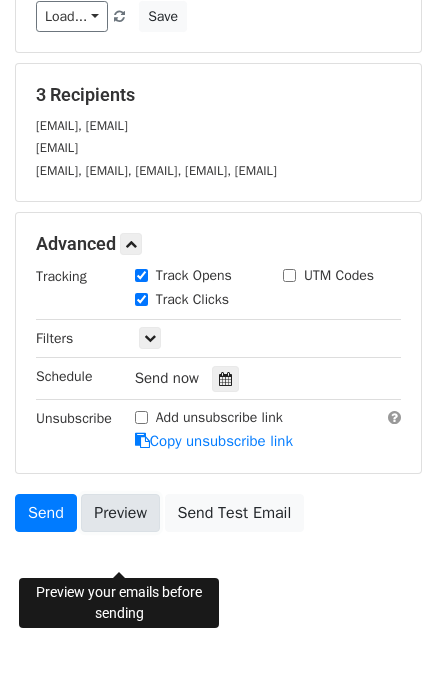 click on "Preview" at bounding box center [120, 513] 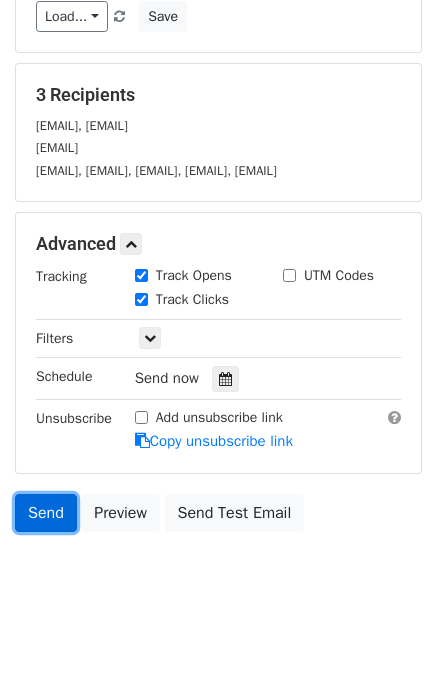 click on "Send" at bounding box center (46, 513) 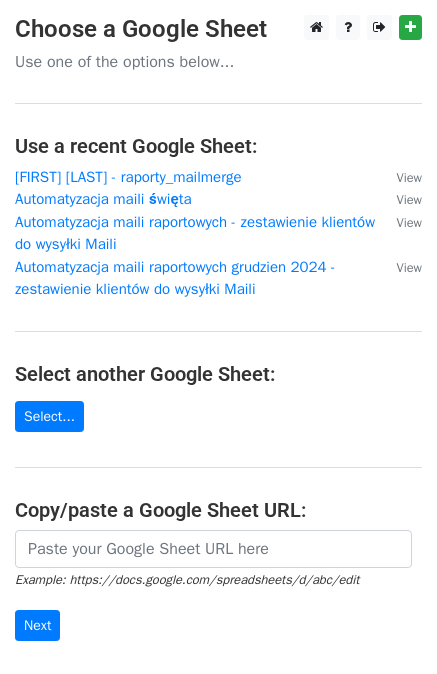 scroll, scrollTop: 0, scrollLeft: 0, axis: both 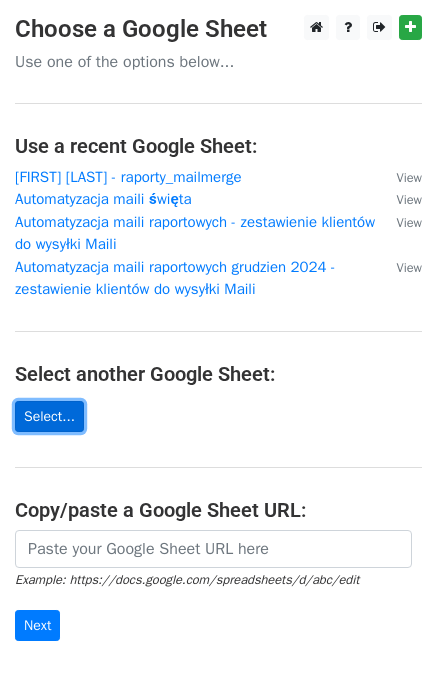 click on "Select..." at bounding box center (49, 416) 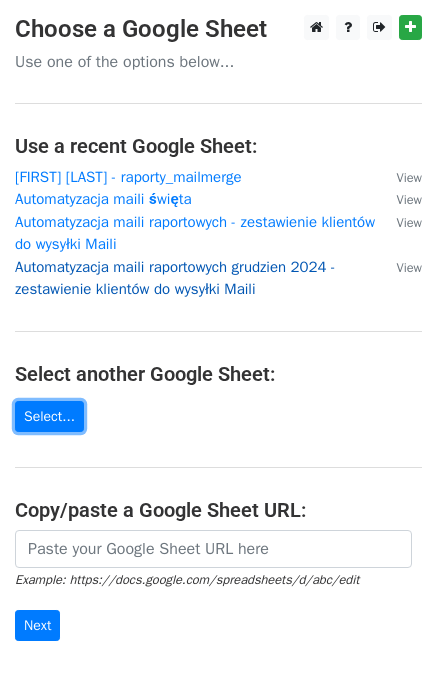 scroll, scrollTop: 231, scrollLeft: 0, axis: vertical 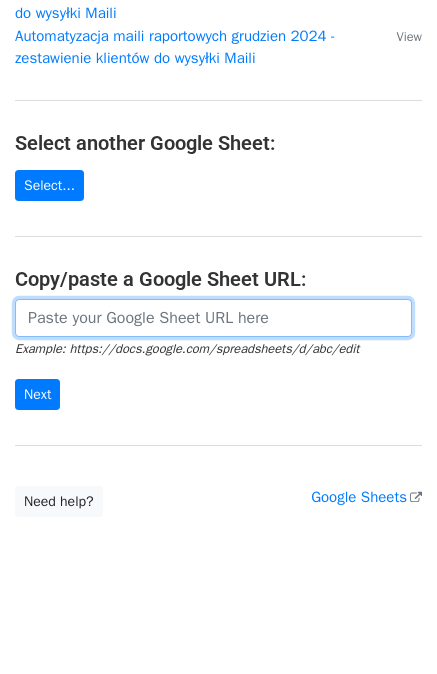 click at bounding box center [213, 318] 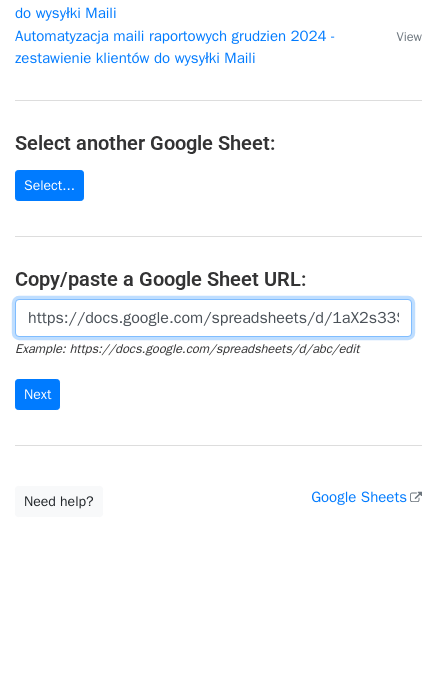 scroll, scrollTop: 0, scrollLeft: 652, axis: horizontal 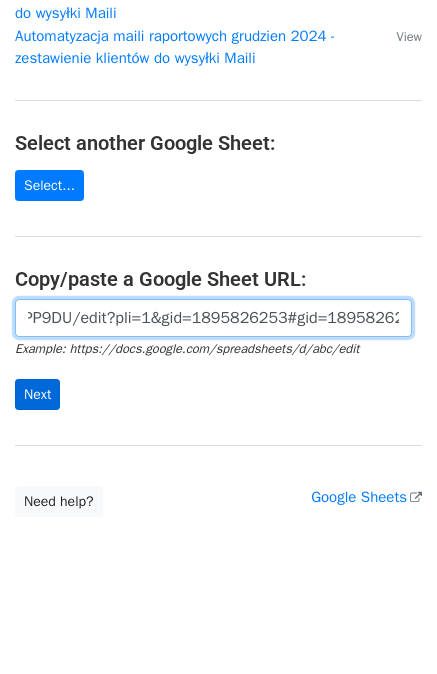 type on "https://docs.google.com/spreadsheets/d/1aX2s33SicE0fqH2XD9o-YJsbfoCTMB3ANCUHVbPP9DU/edit?pli=1&gid=1895826253#gid=1895826253" 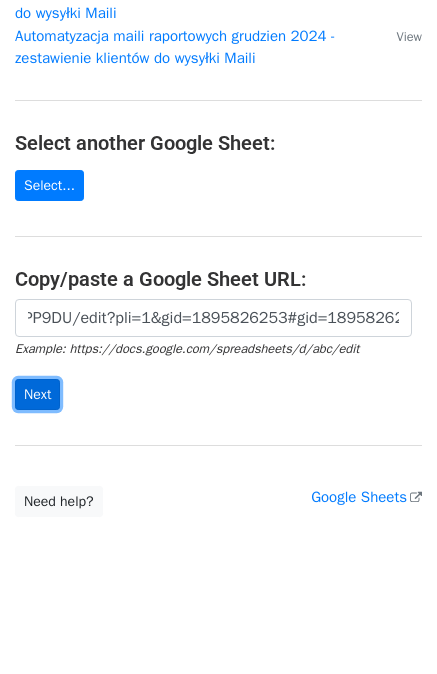 scroll, scrollTop: 0, scrollLeft: 0, axis: both 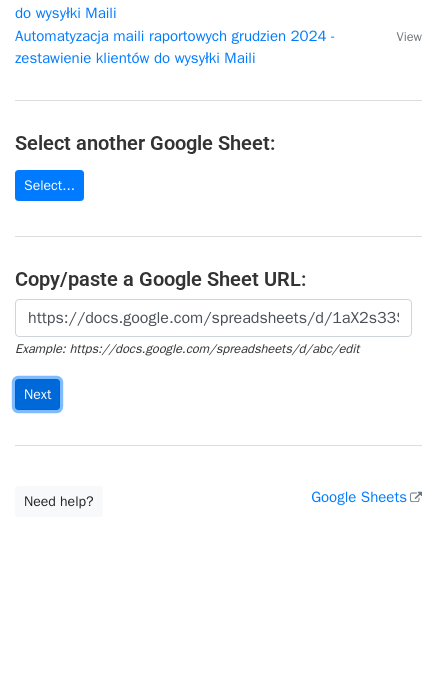 click on "Next" at bounding box center (37, 394) 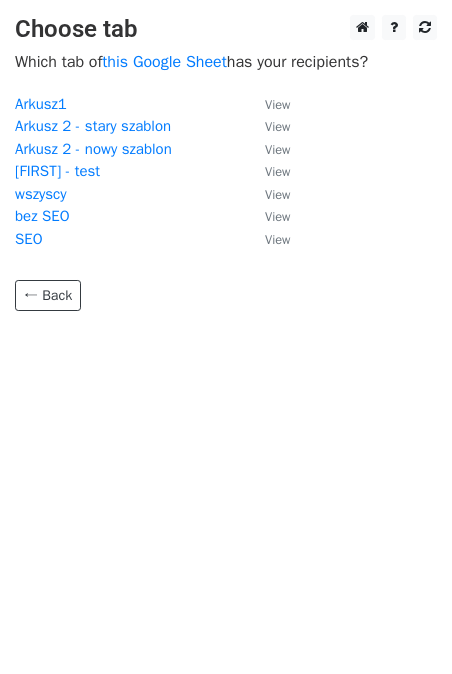 scroll, scrollTop: 0, scrollLeft: 0, axis: both 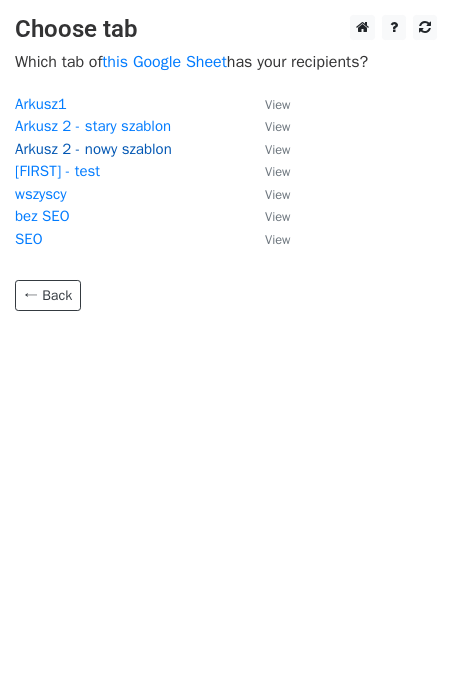 click on "Arkusz 2 - nowy szablon" at bounding box center [93, 149] 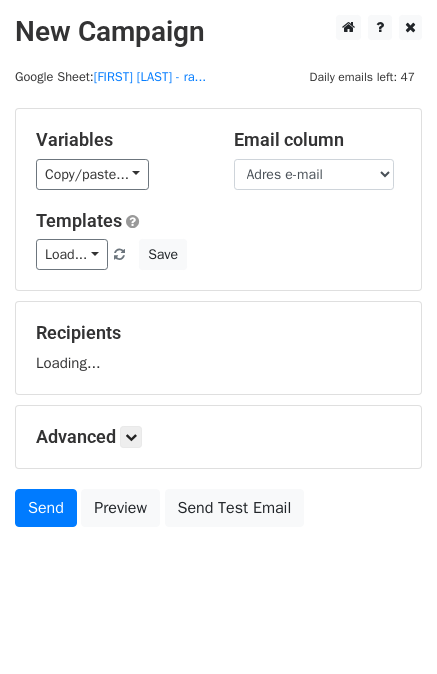 scroll, scrollTop: 0, scrollLeft: 0, axis: both 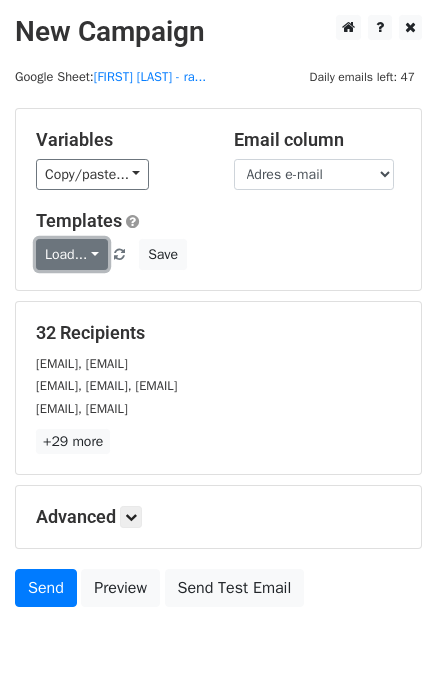 click on "Load..." at bounding box center (72, 254) 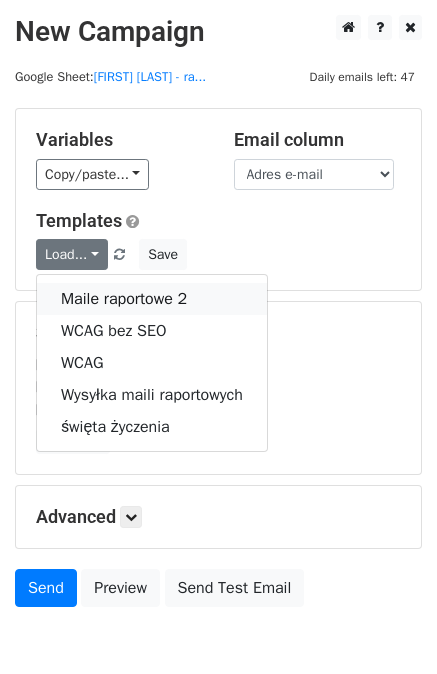 click on "Maile raportowe 2" at bounding box center [152, 299] 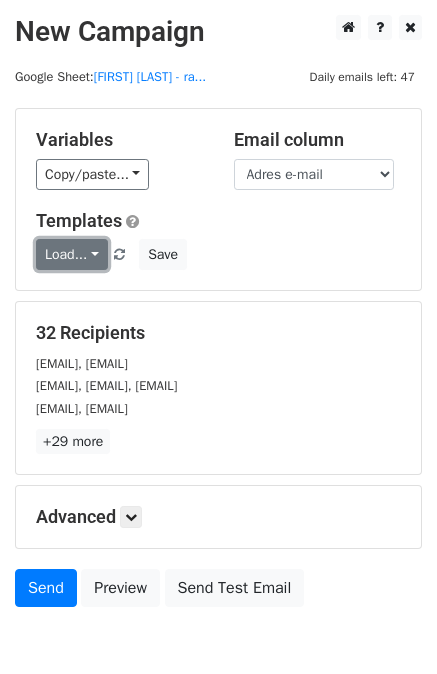 click on "Load..." at bounding box center [72, 254] 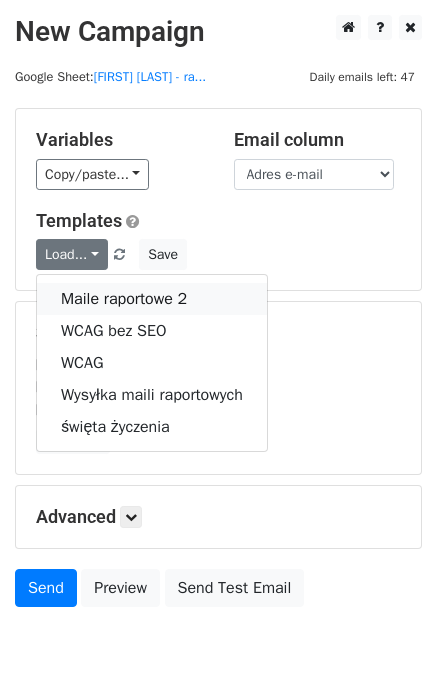 click on "Maile raportowe 2" at bounding box center (152, 299) 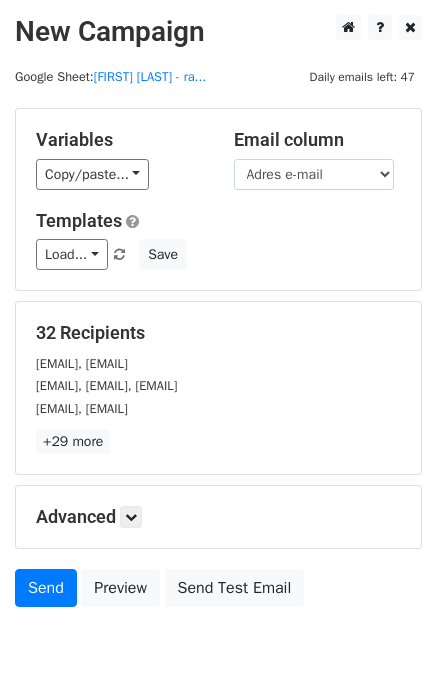 drag, startPoint x: 92, startPoint y: 252, endPoint x: 137, endPoint y: 236, distance: 47.759815 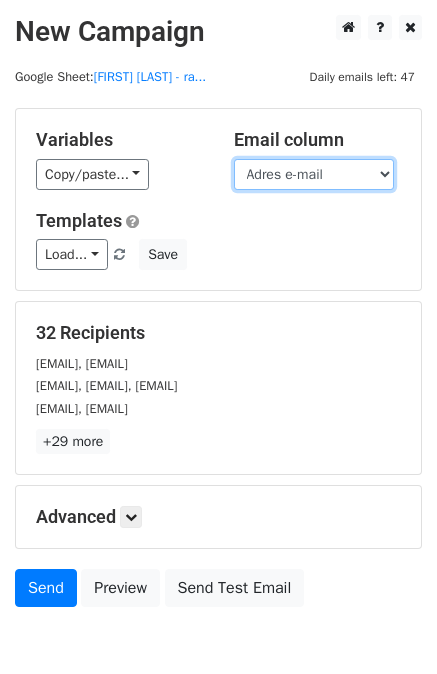 drag, startPoint x: 137, startPoint y: 236, endPoint x: 280, endPoint y: 168, distance: 158.34456 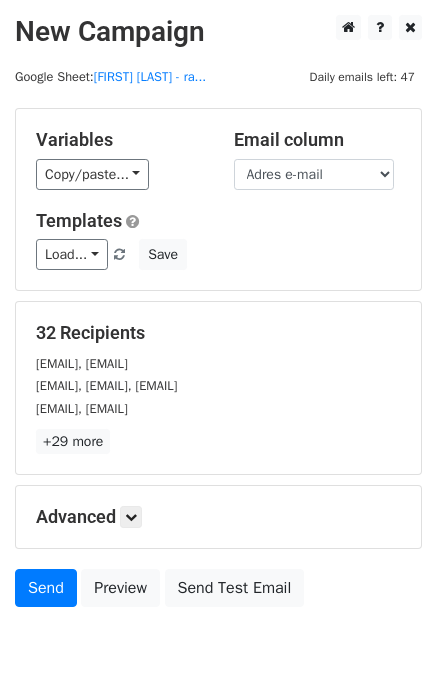 drag, startPoint x: 200, startPoint y: 205, endPoint x: 283, endPoint y: 243, distance: 91.28527 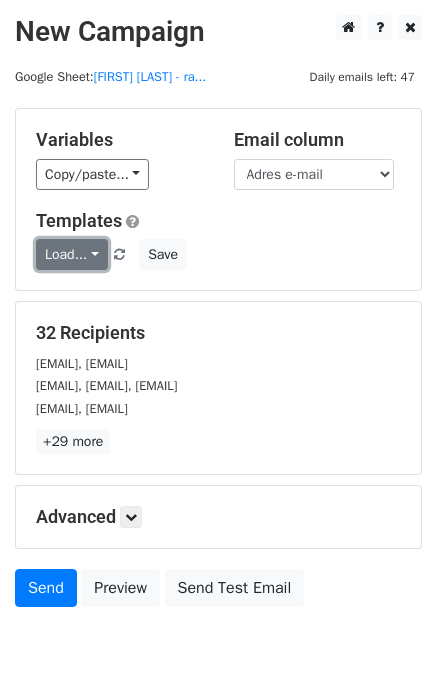 click on "Load..." at bounding box center (72, 254) 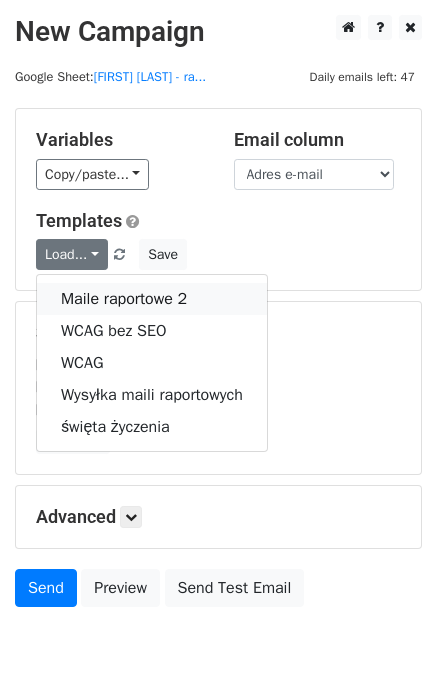click on "Maile raportowe 2" at bounding box center [152, 299] 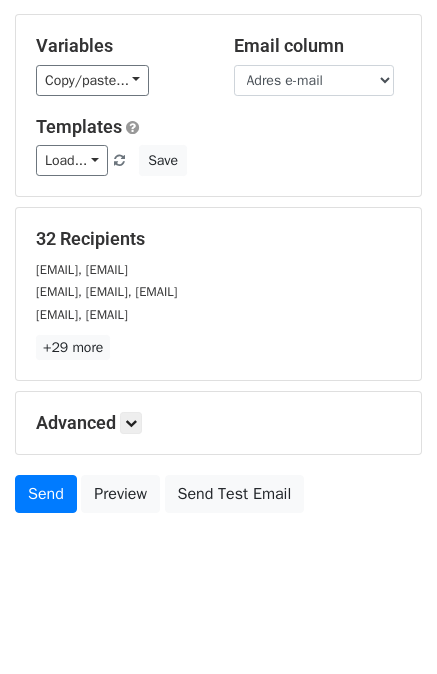 scroll, scrollTop: 145, scrollLeft: 0, axis: vertical 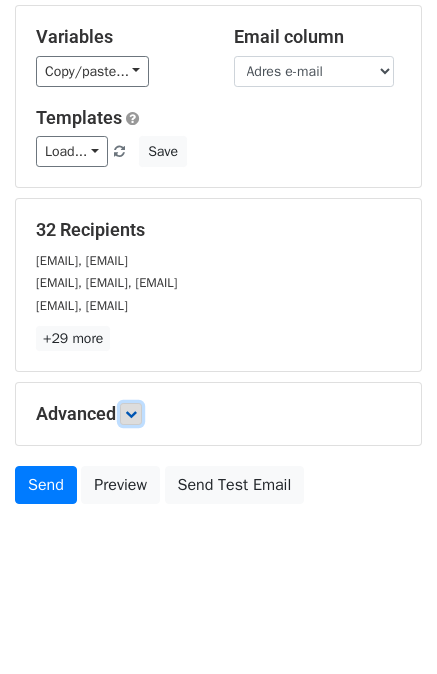 click at bounding box center [131, 414] 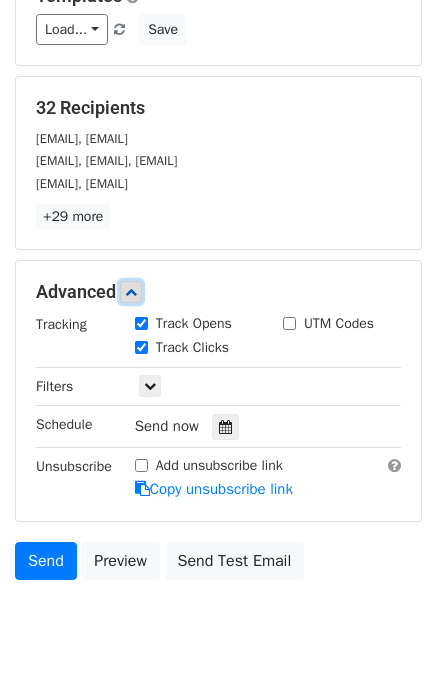 scroll, scrollTop: 229, scrollLeft: 0, axis: vertical 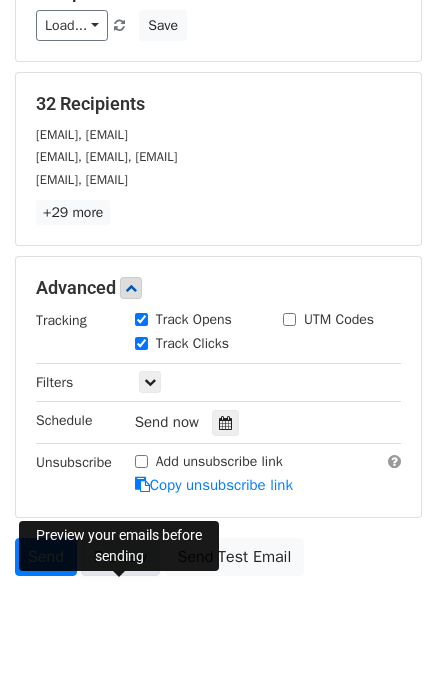 click on "Preview" at bounding box center (120, 557) 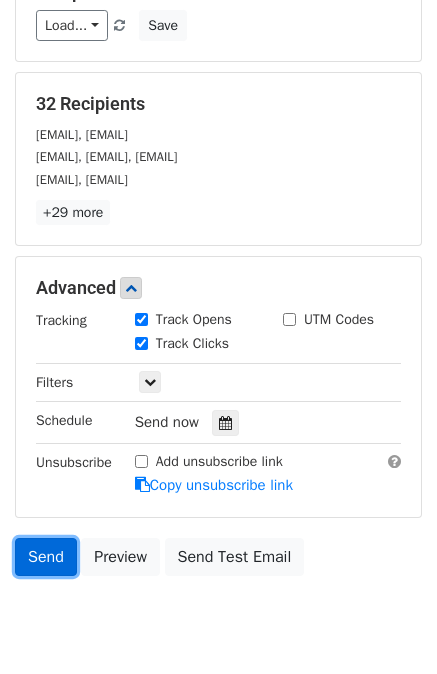 click on "Send" at bounding box center (46, 557) 